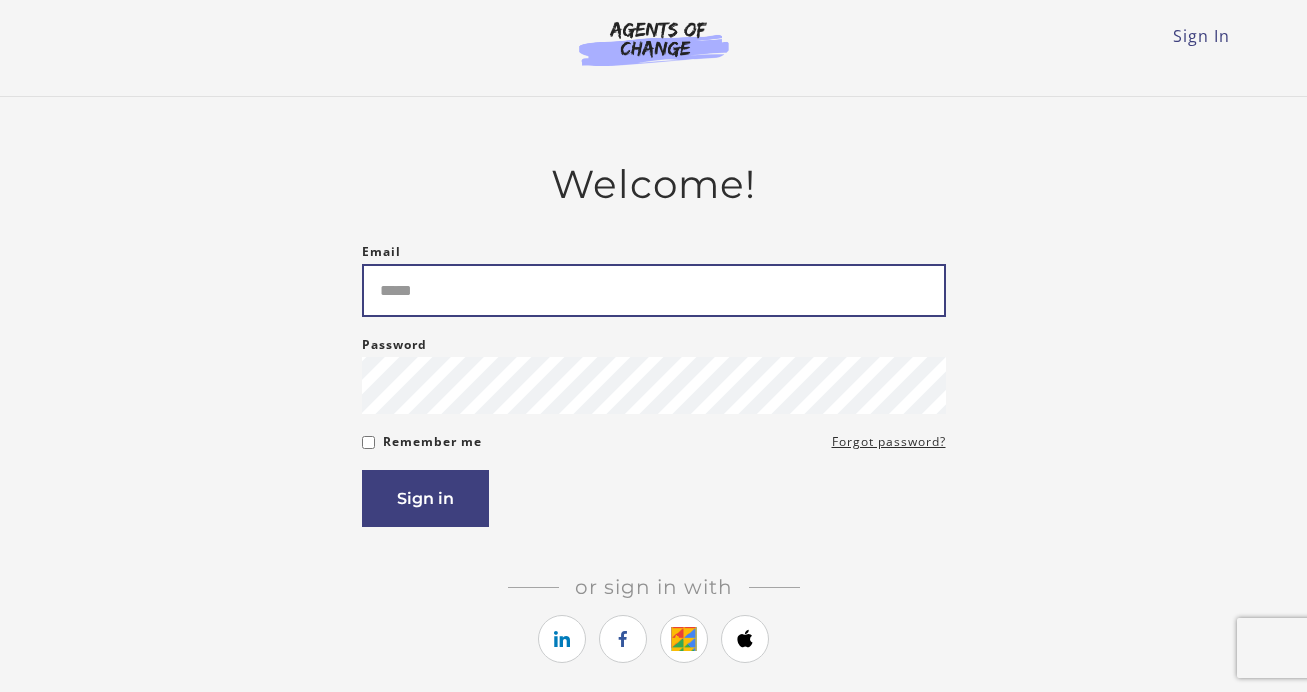 scroll, scrollTop: 0, scrollLeft: 0, axis: both 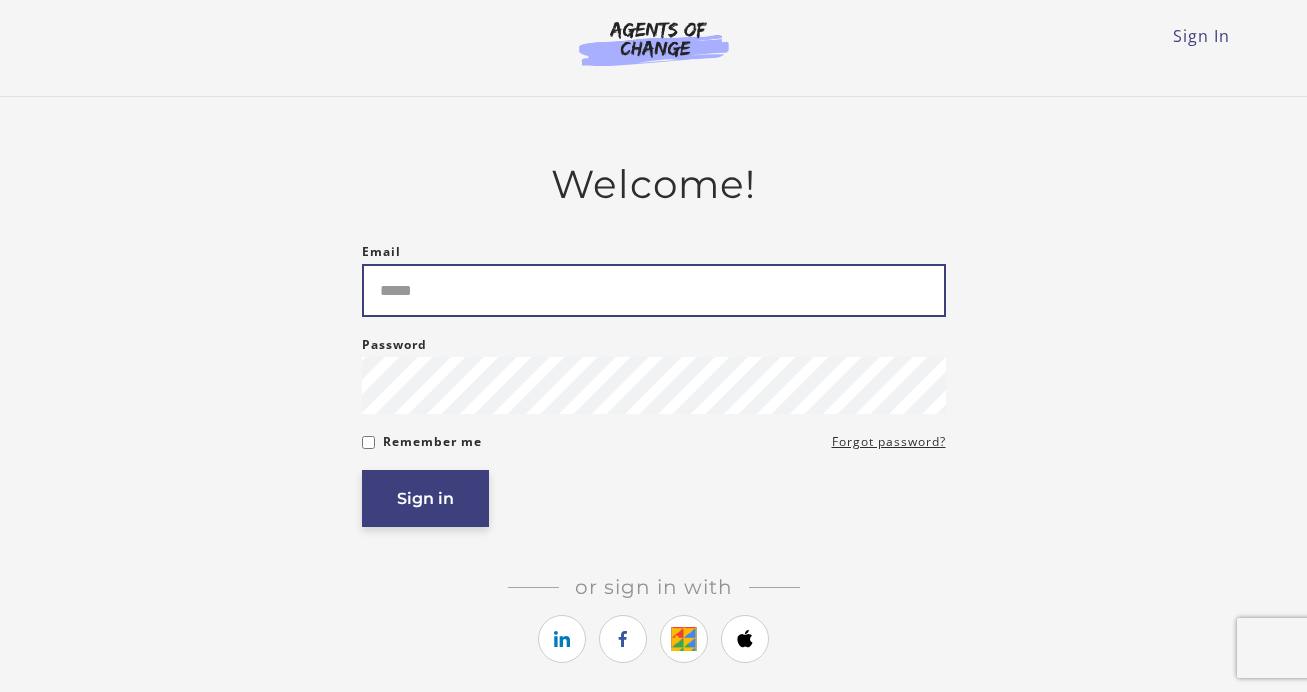 type on "**********" 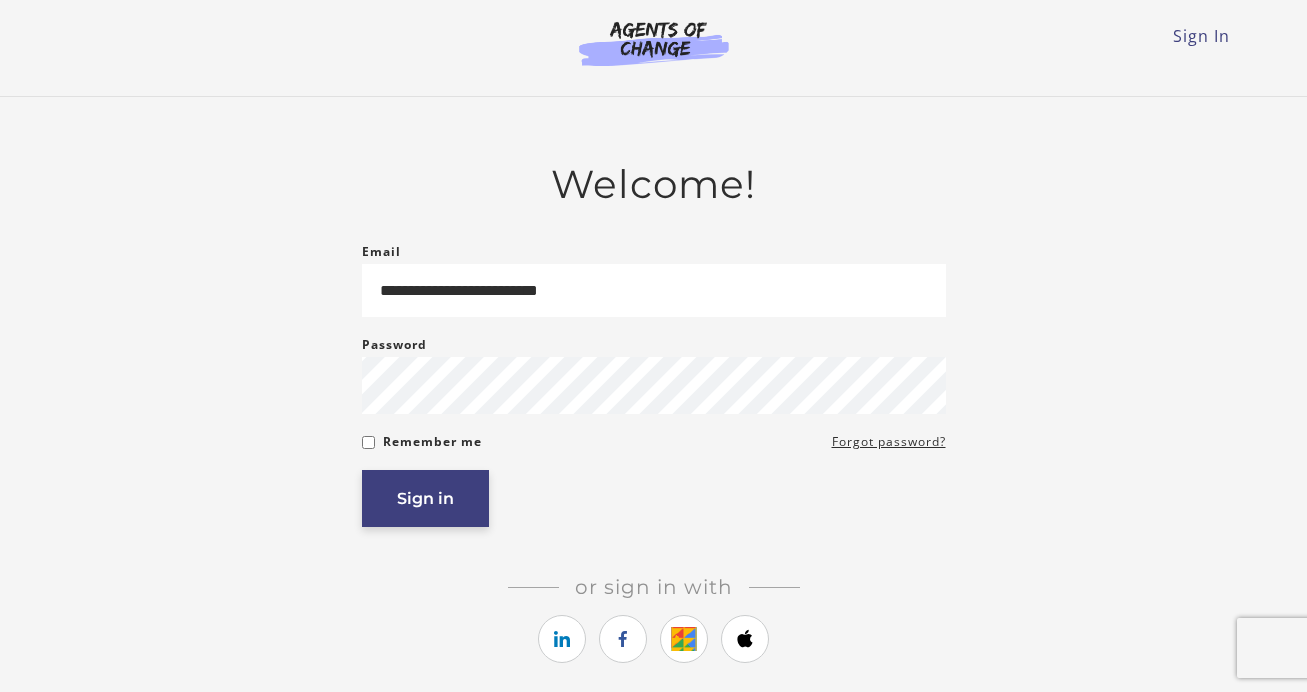click on "Sign in" at bounding box center (425, 498) 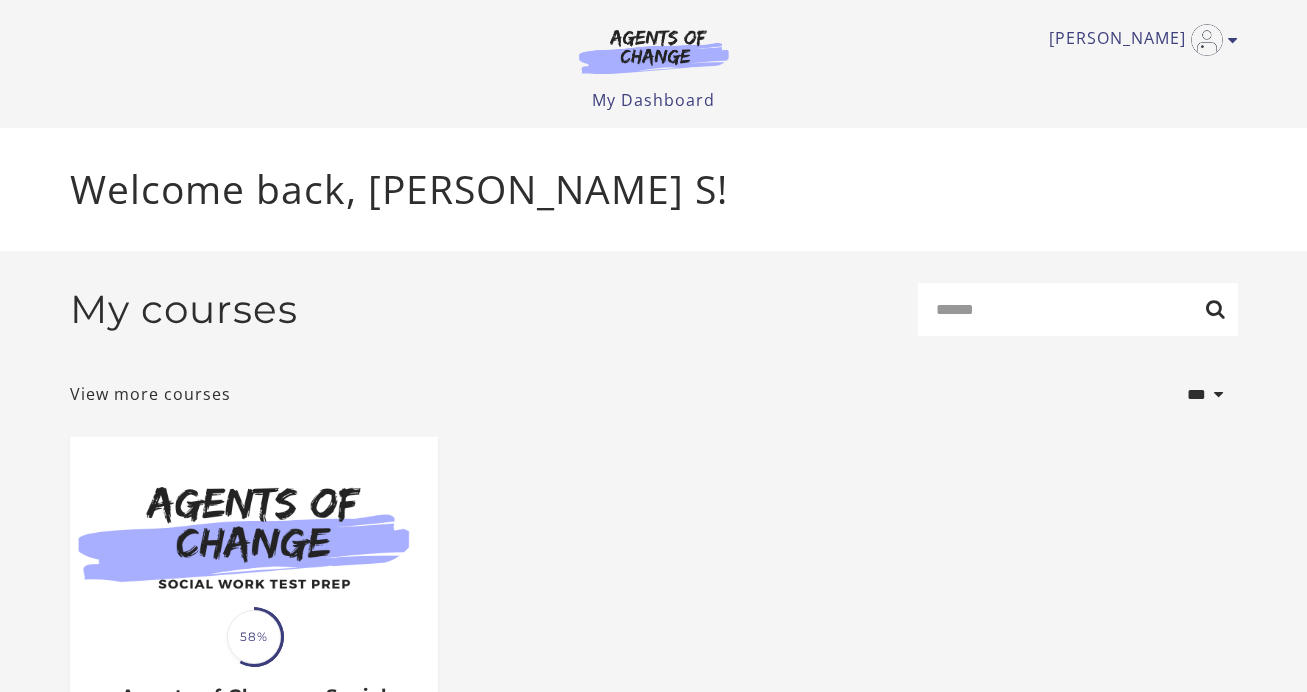 scroll, scrollTop: 0, scrollLeft: 0, axis: both 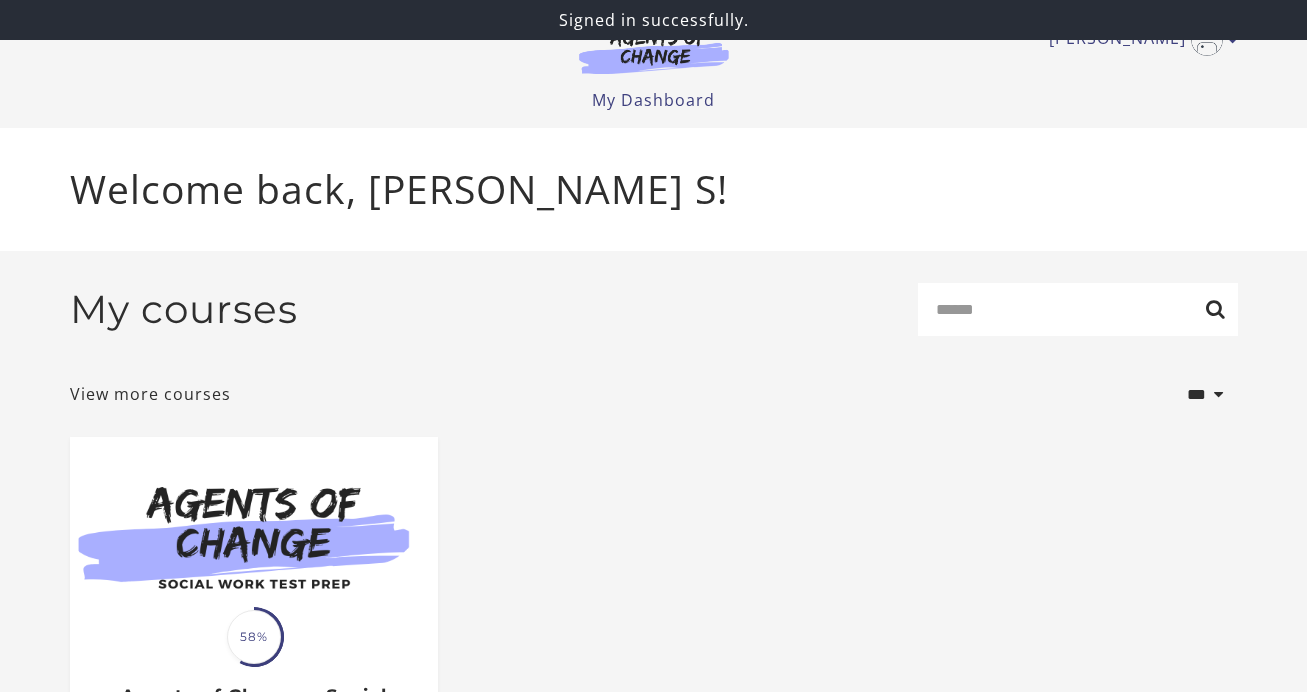 click on "[PERSON_NAME]
My Account
Support
Sign Out
Toggle menu
Menu
My Dashboard
My Account
Support
Sign Out" at bounding box center (654, 64) 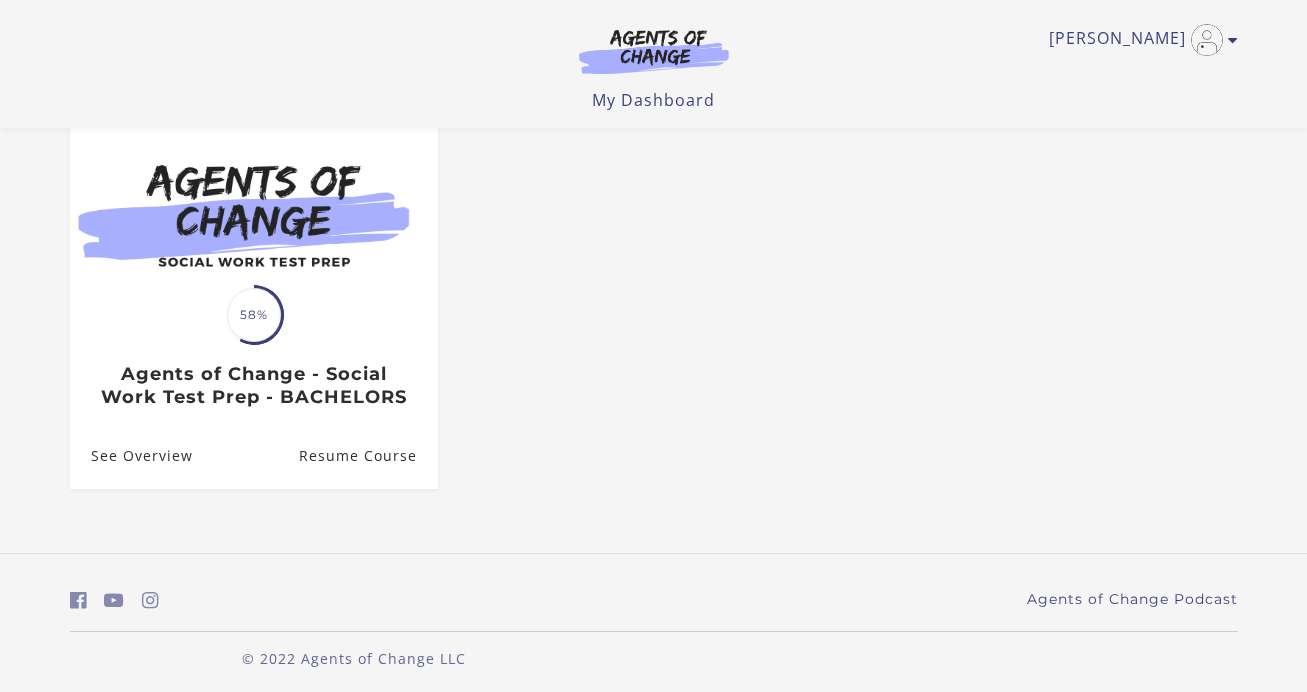 scroll, scrollTop: 0, scrollLeft: 0, axis: both 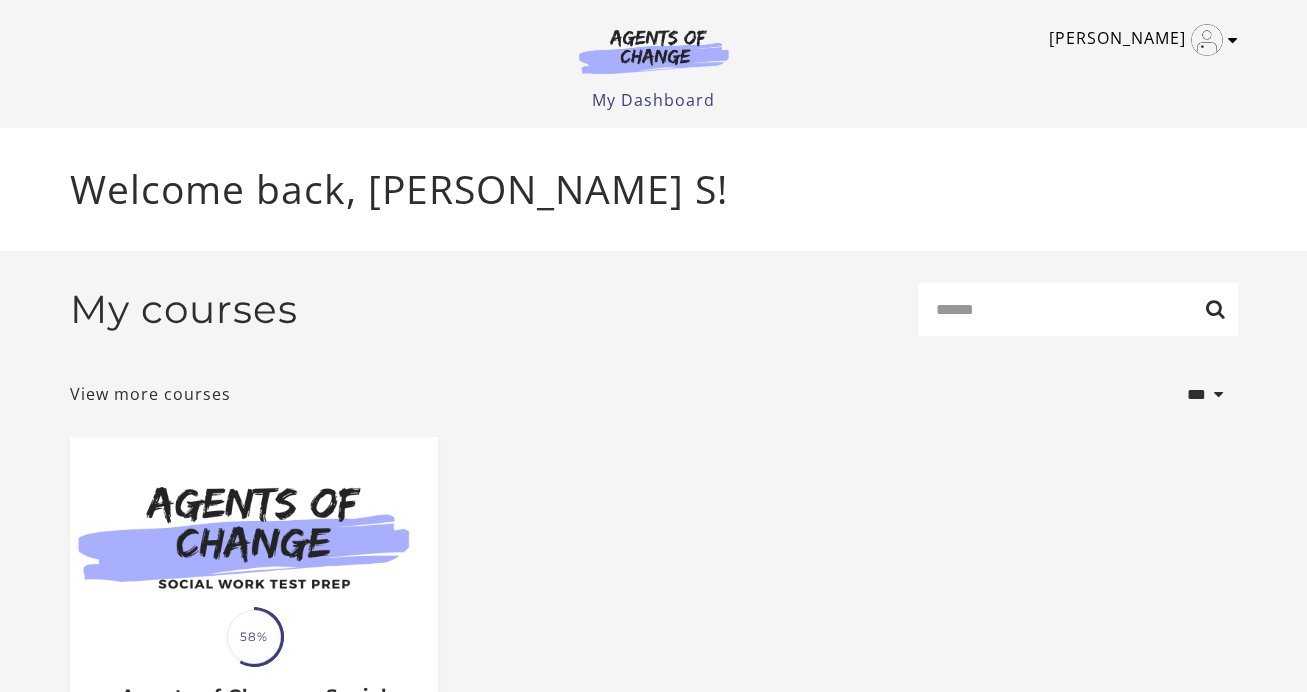 click at bounding box center (1207, 40) 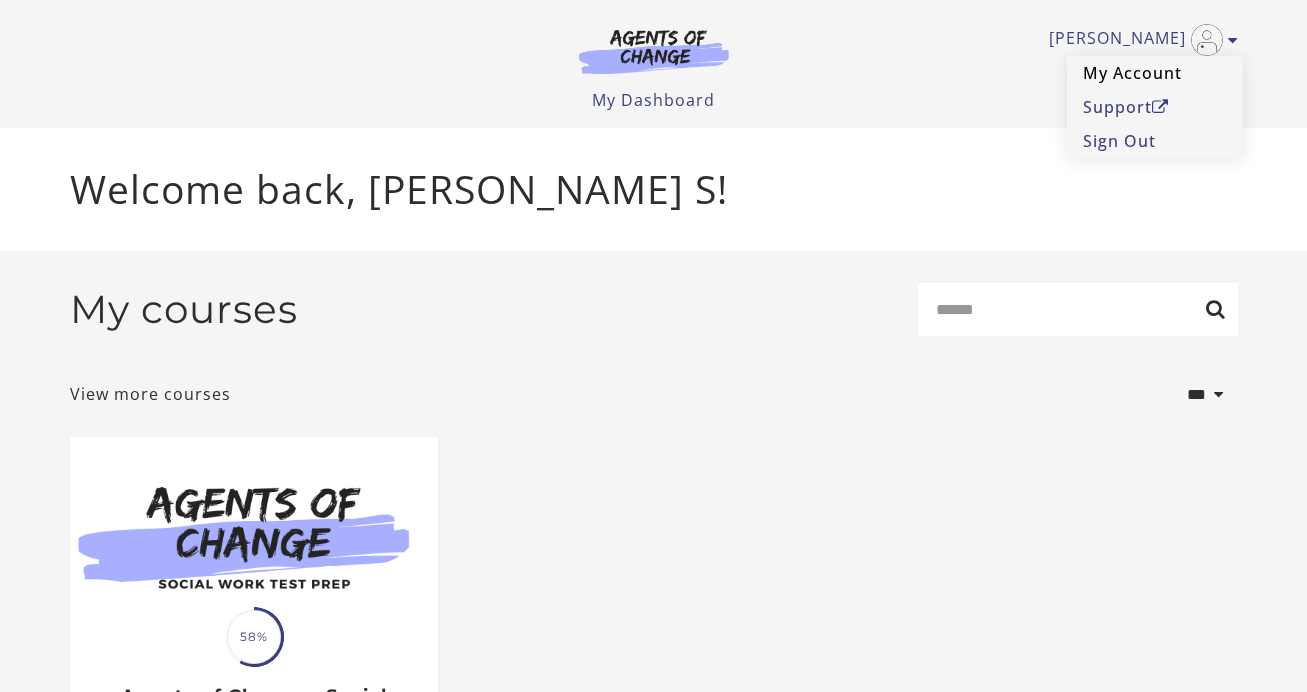 click on "My Account" at bounding box center (1155, 73) 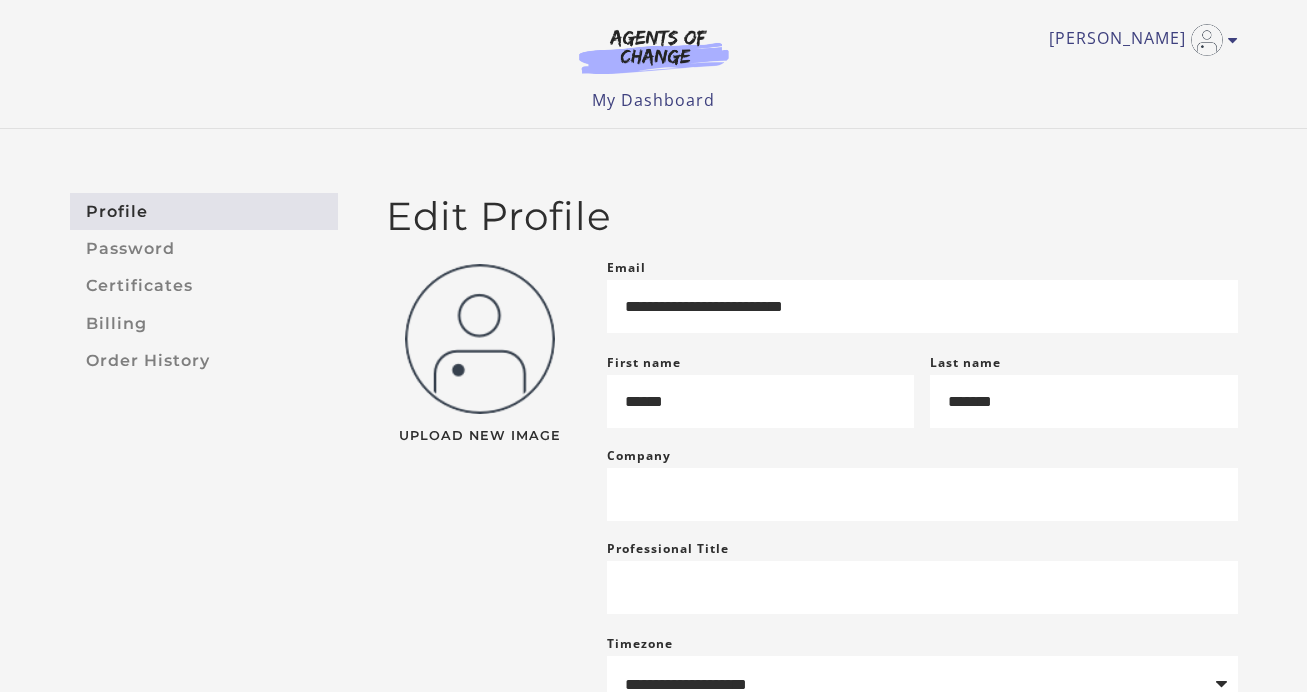 scroll, scrollTop: 0, scrollLeft: 0, axis: both 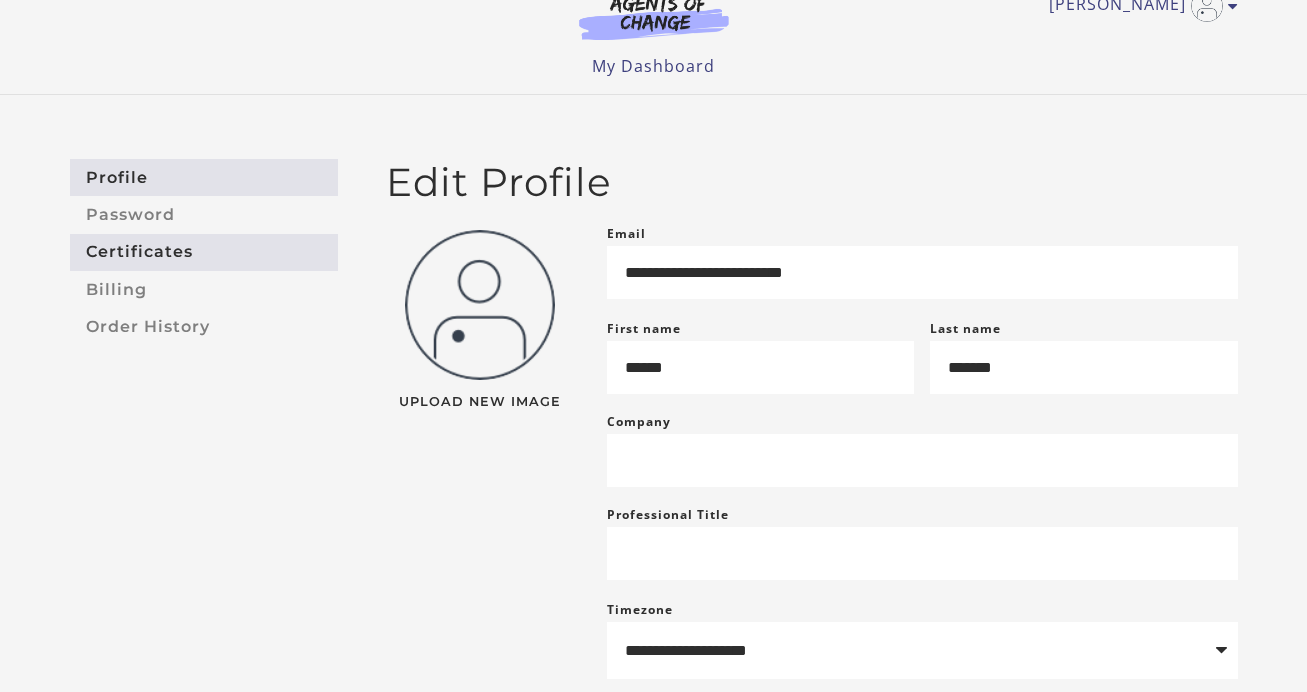 click on "Certificates" at bounding box center [204, 252] 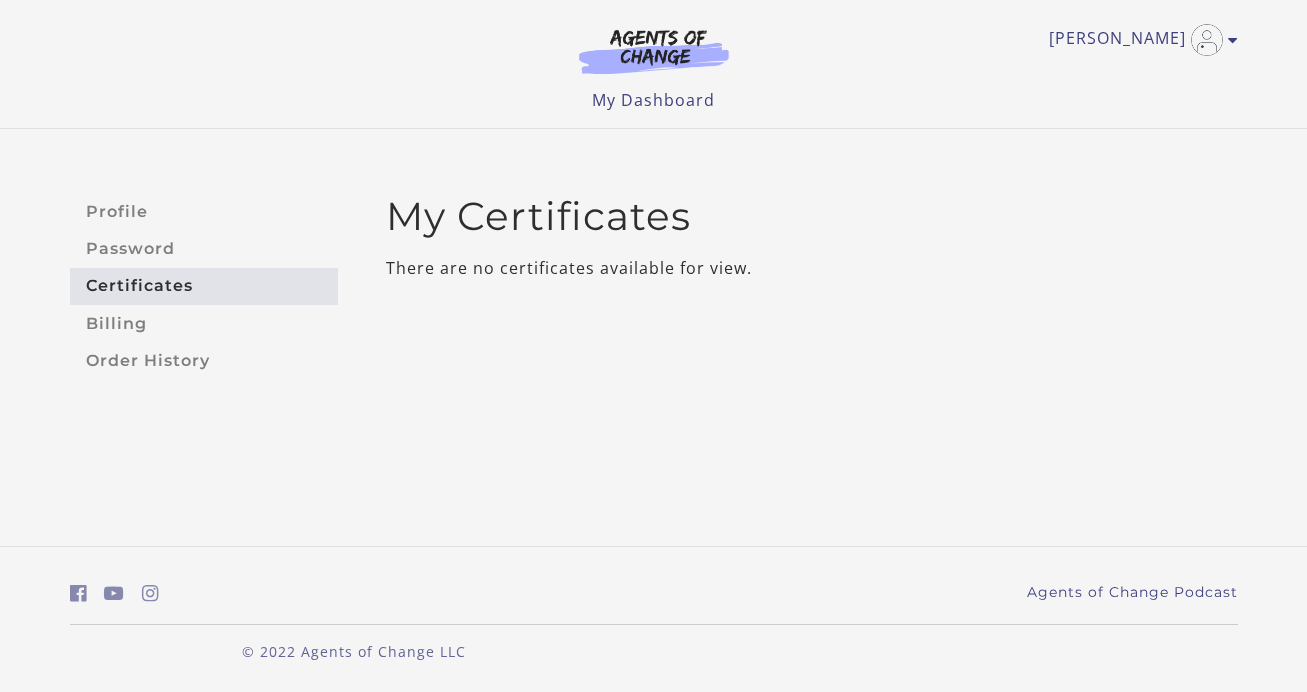 scroll, scrollTop: 0, scrollLeft: 0, axis: both 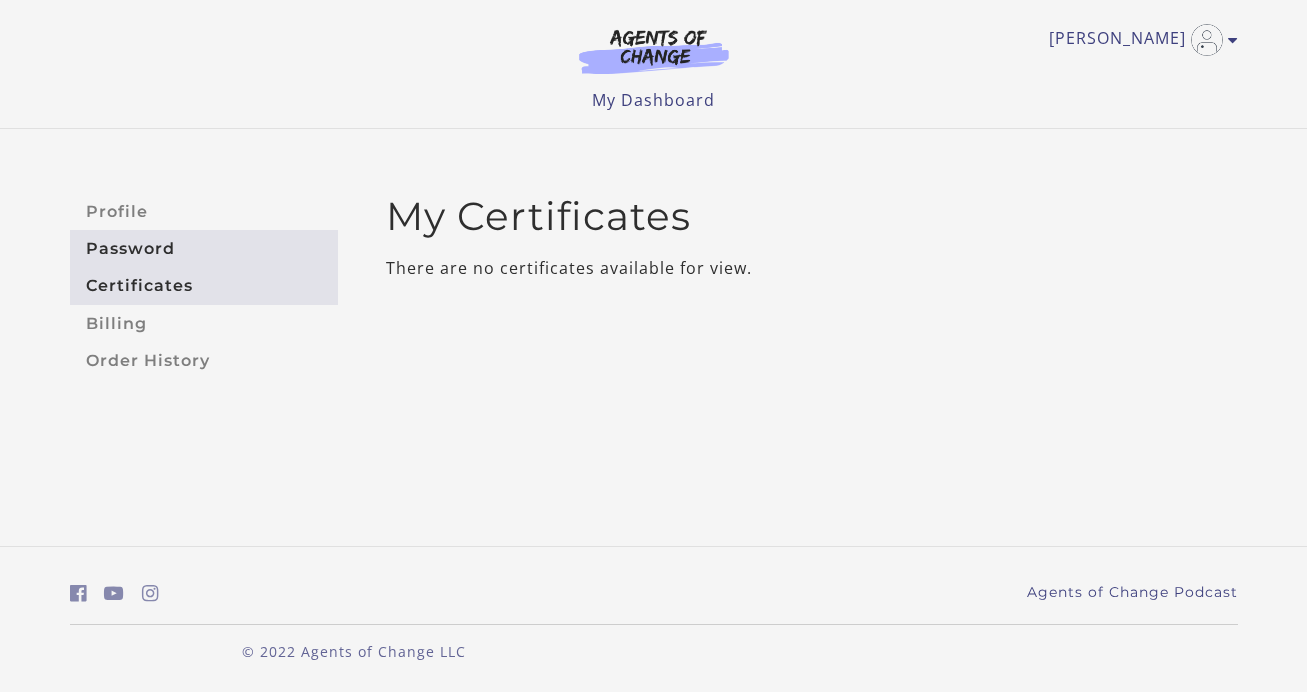 click on "Password" at bounding box center (204, 248) 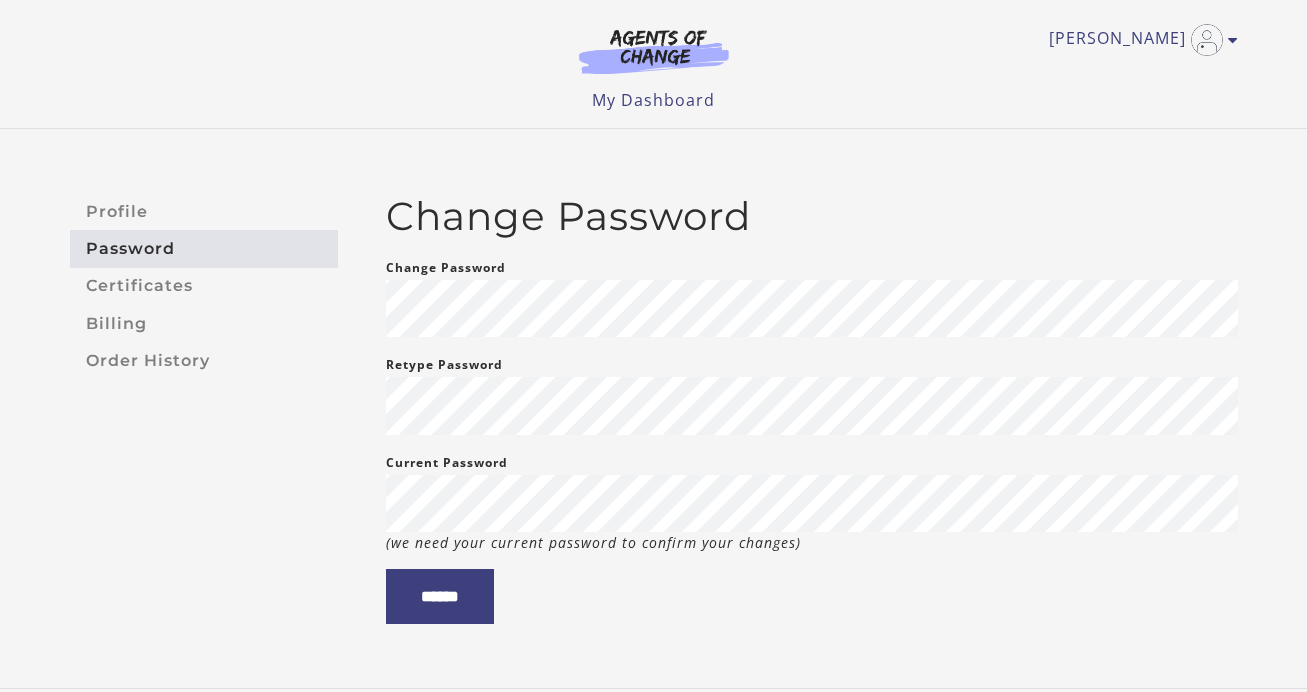 scroll, scrollTop: 0, scrollLeft: 0, axis: both 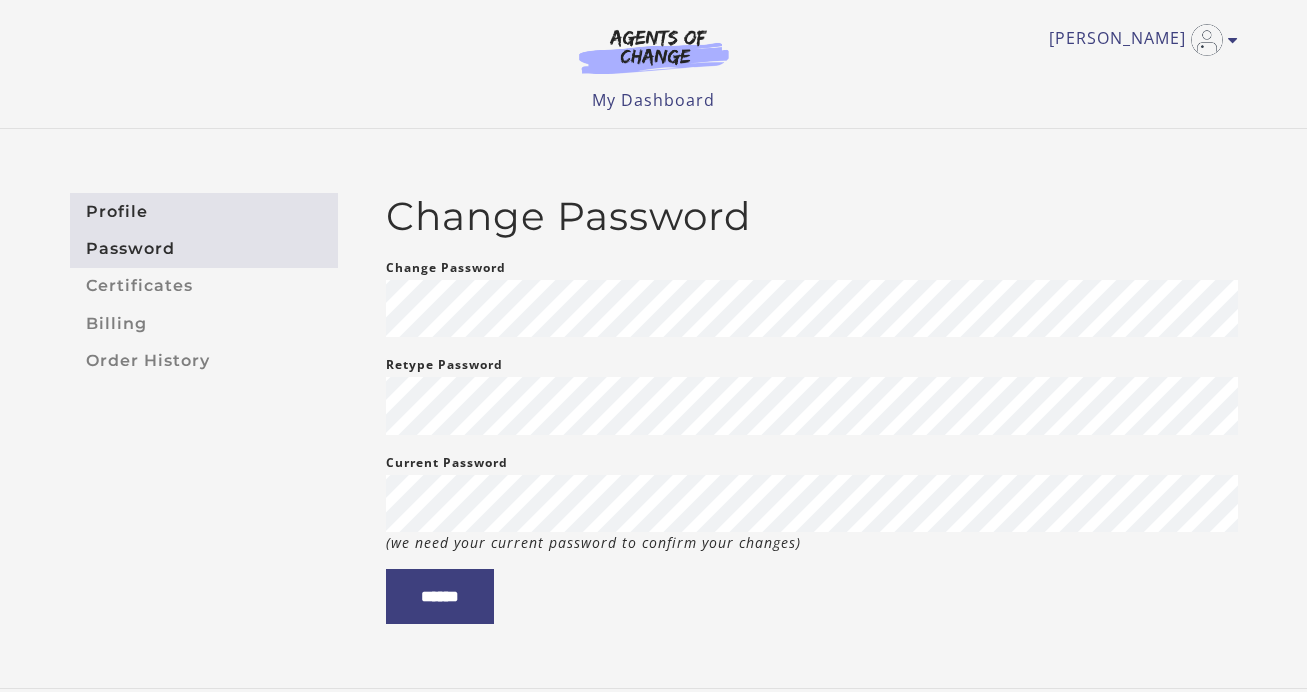 click on "Profile" at bounding box center [204, 211] 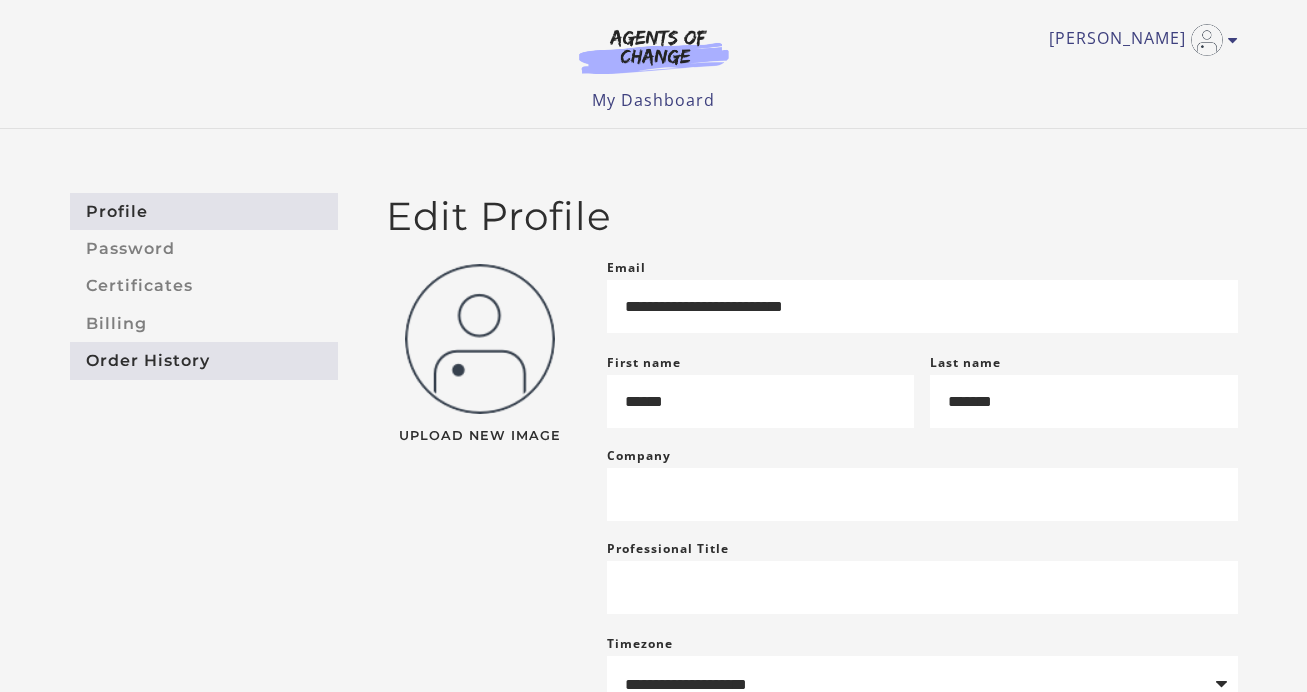 scroll, scrollTop: 0, scrollLeft: 0, axis: both 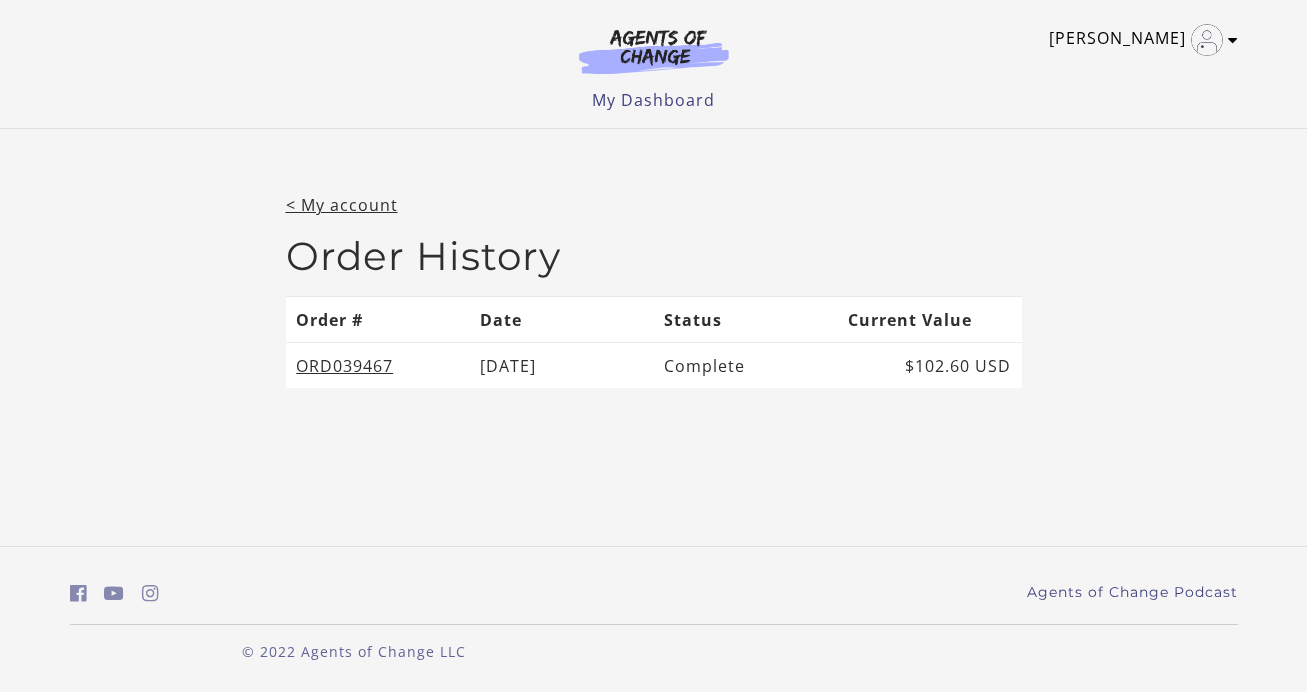 click at bounding box center [1233, 40] 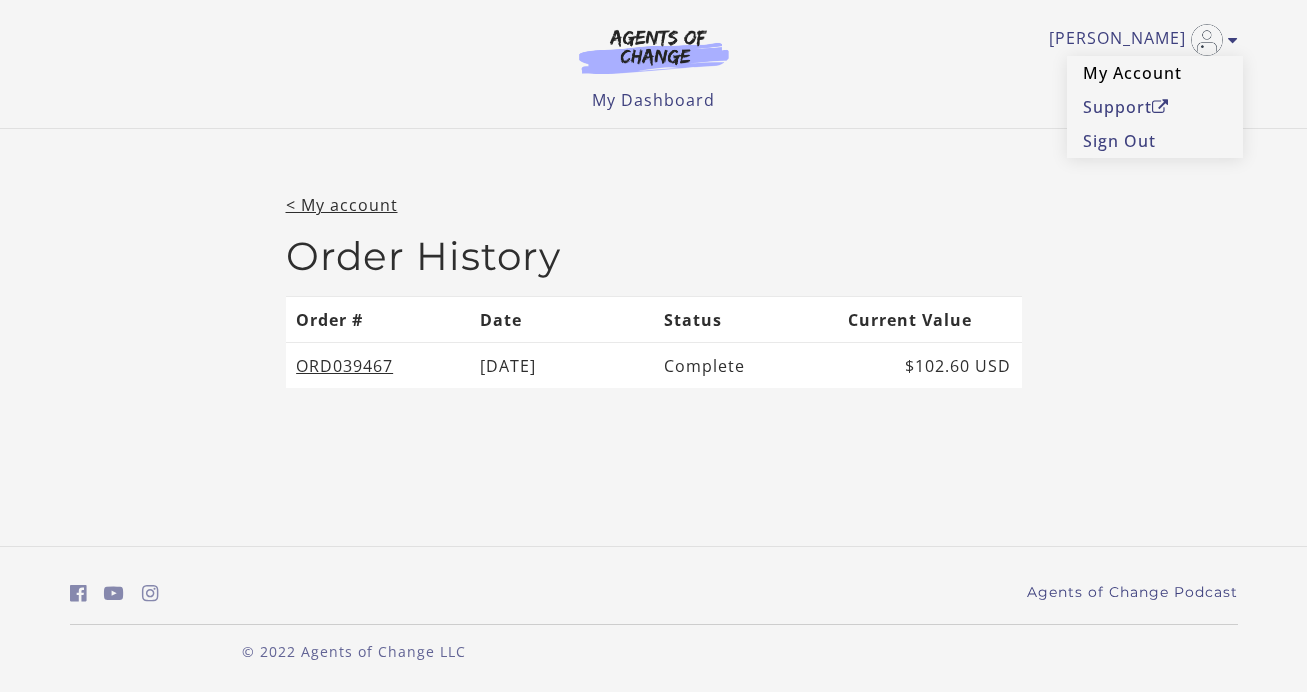 click on "My Account" at bounding box center (1155, 73) 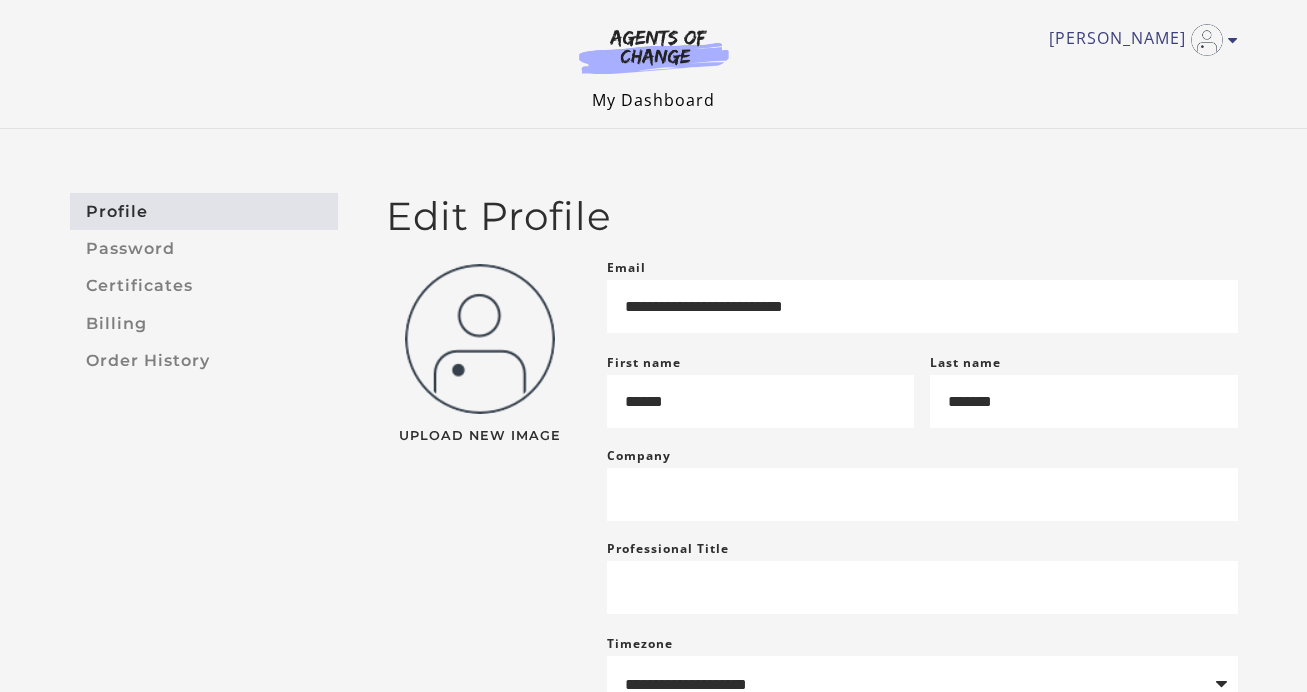 scroll, scrollTop: 0, scrollLeft: 0, axis: both 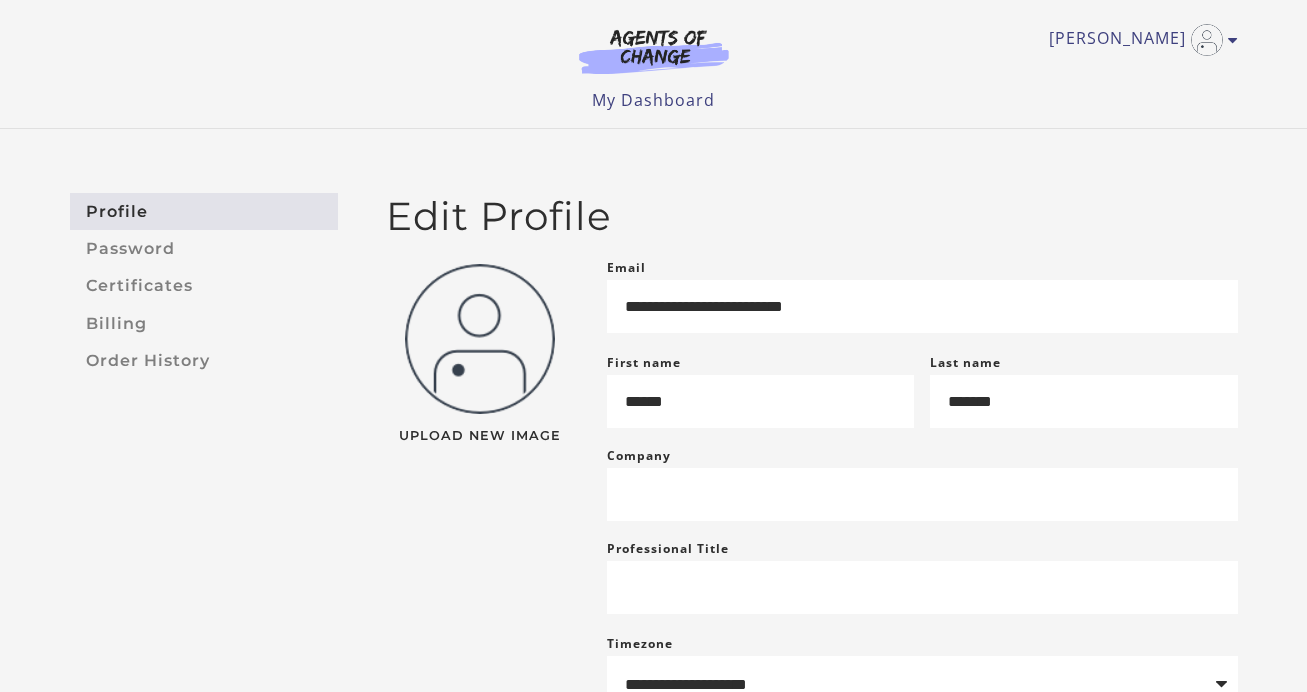 click at bounding box center [654, 51] 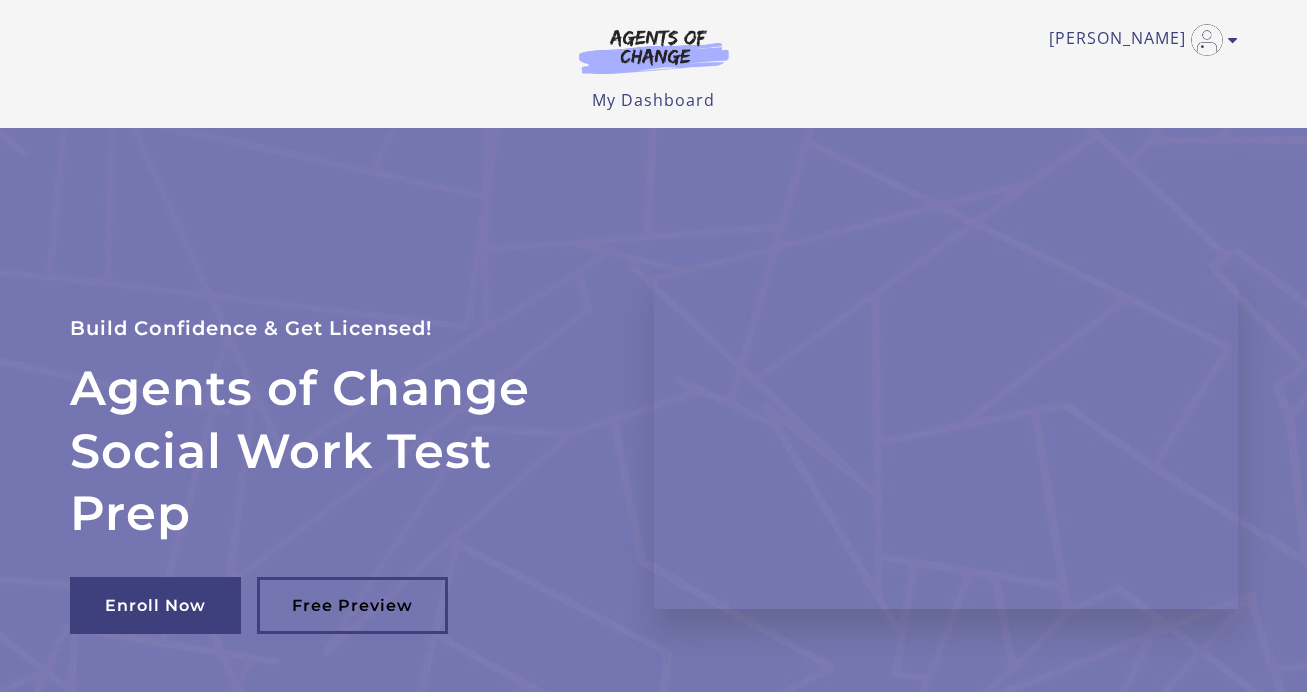 scroll, scrollTop: 0, scrollLeft: 0, axis: both 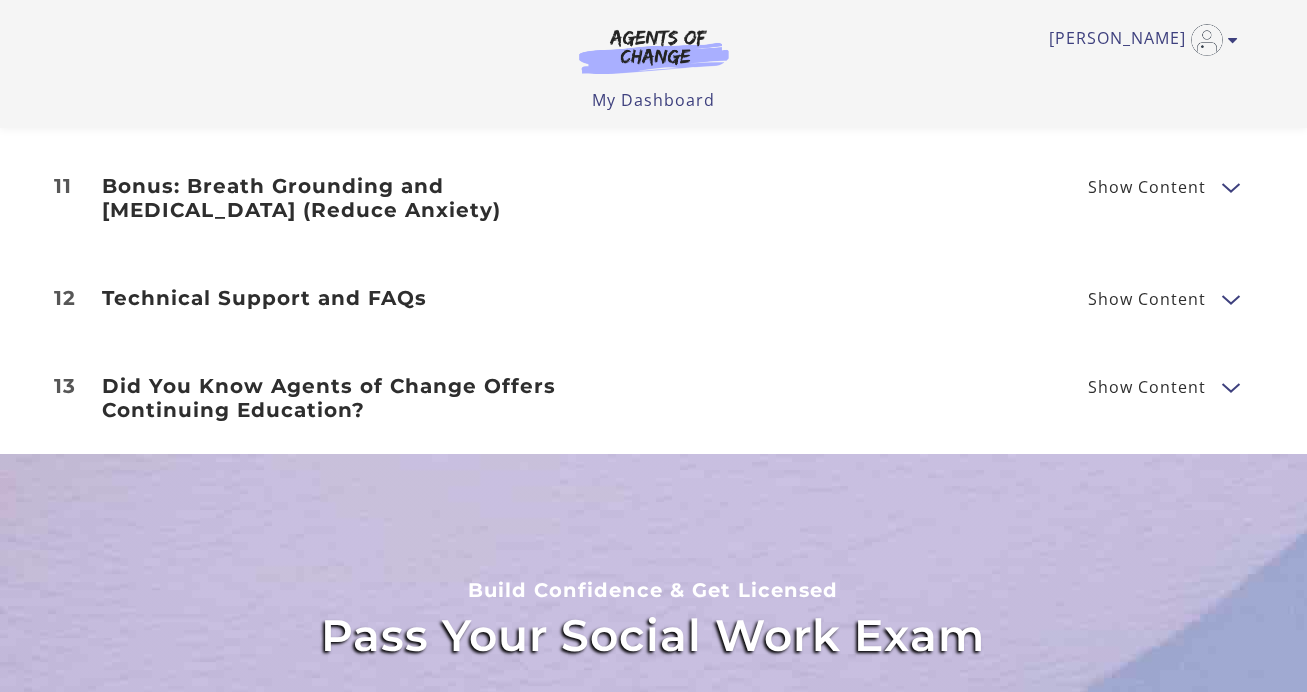 click on "Did You Know Agents of Change Offers Continuing Education?" at bounding box center (366, 398) 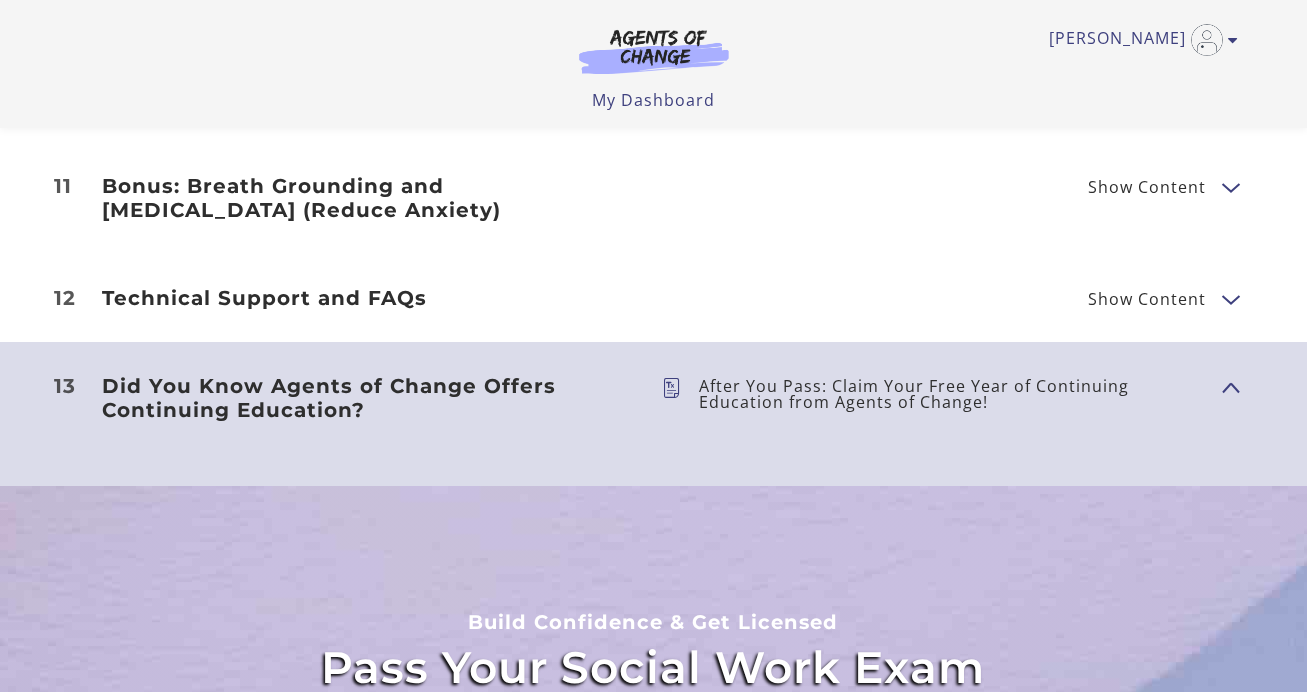 click on "After You Pass: Claim Your Free Year of Continuing Education from Agents of Change!" at bounding box center [952, 394] 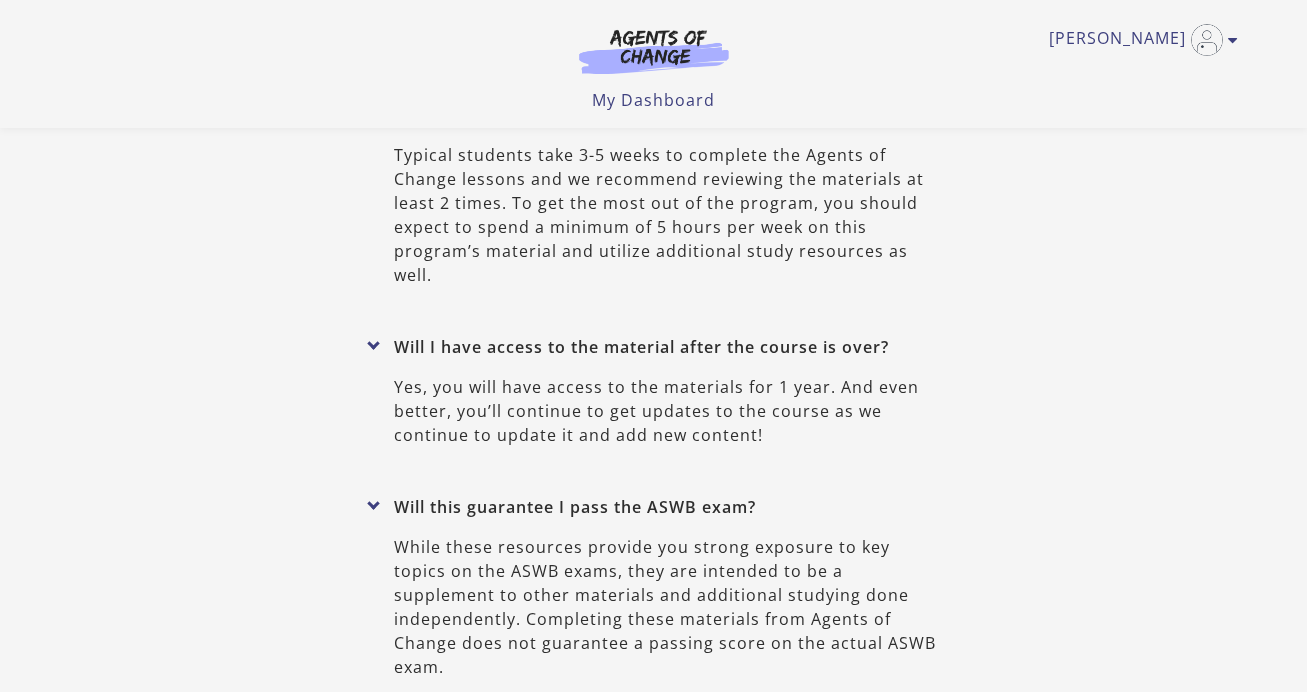 scroll, scrollTop: 8174, scrollLeft: 0, axis: vertical 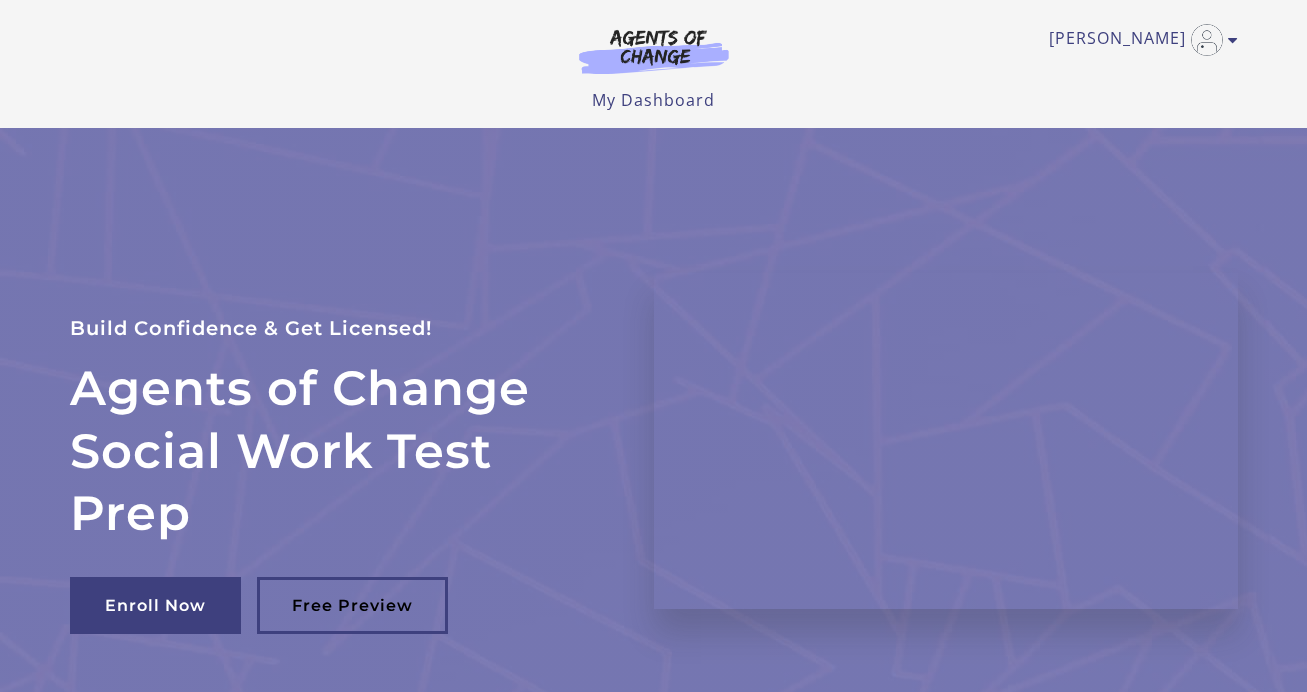 click at bounding box center [654, 51] 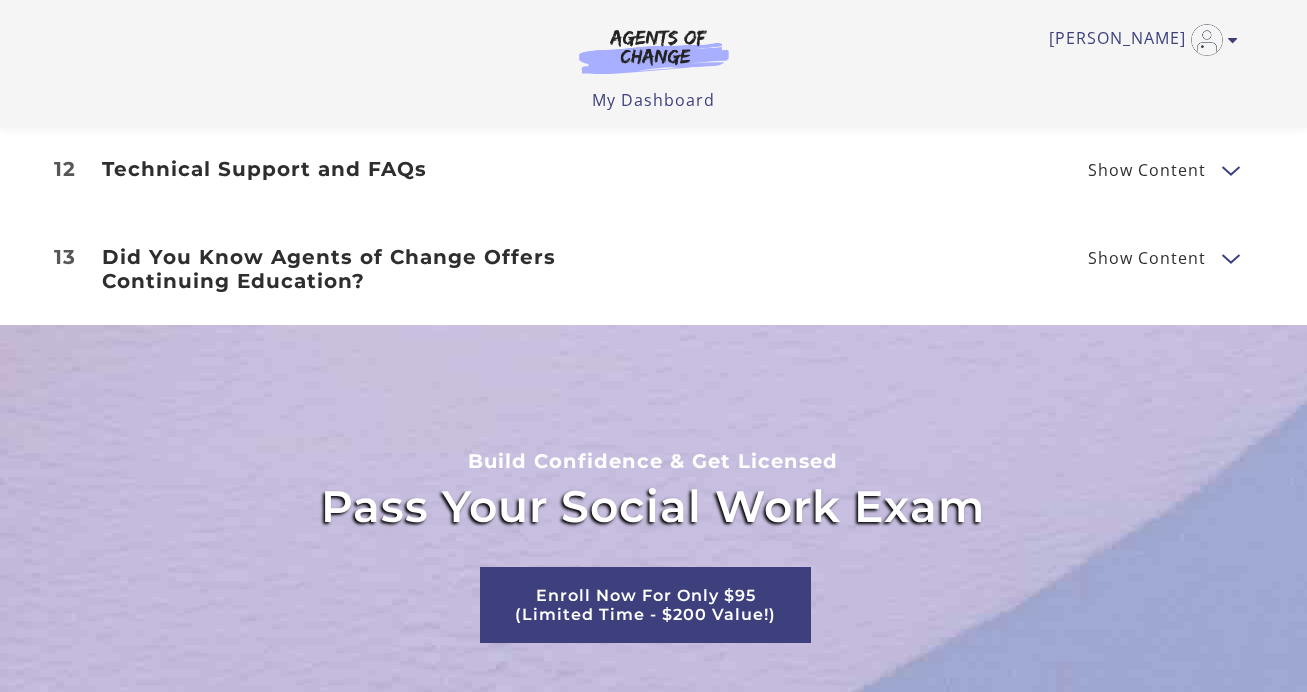 scroll, scrollTop: 3576, scrollLeft: 0, axis: vertical 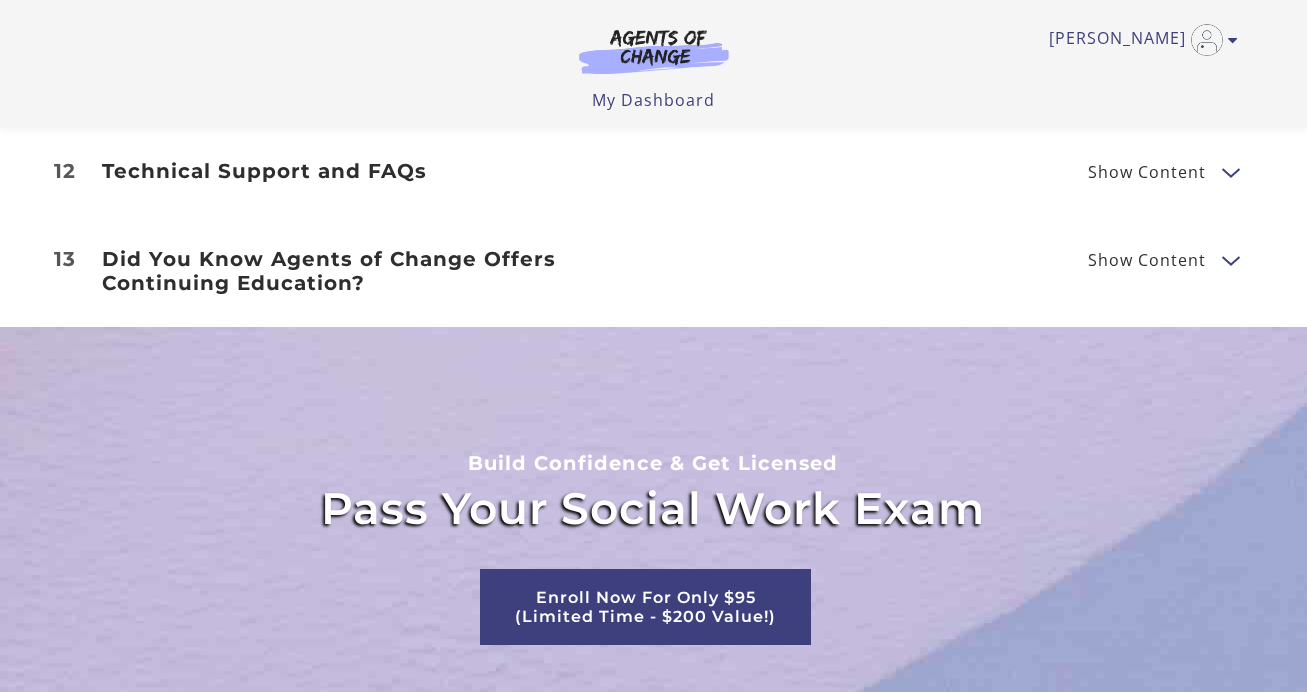 click on "Did You Know Agents of Change Offers Continuing Education?" at bounding box center [366, 271] 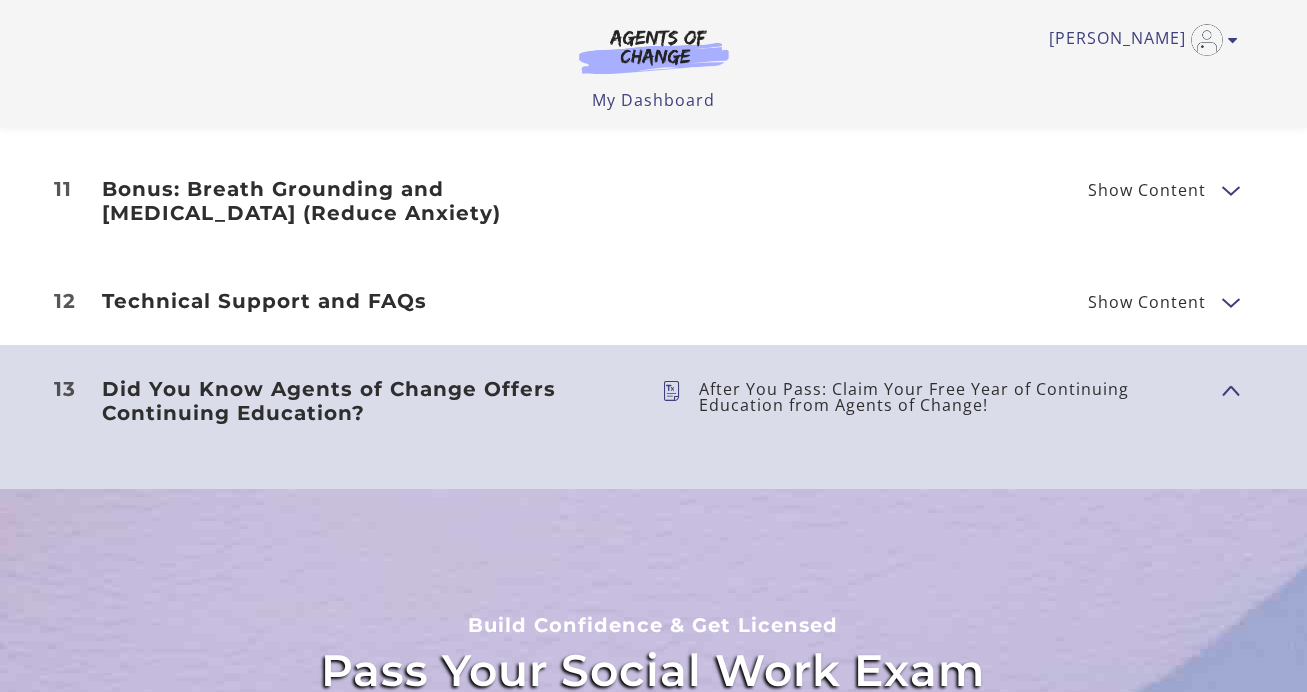 scroll, scrollTop: 3421, scrollLeft: 0, axis: vertical 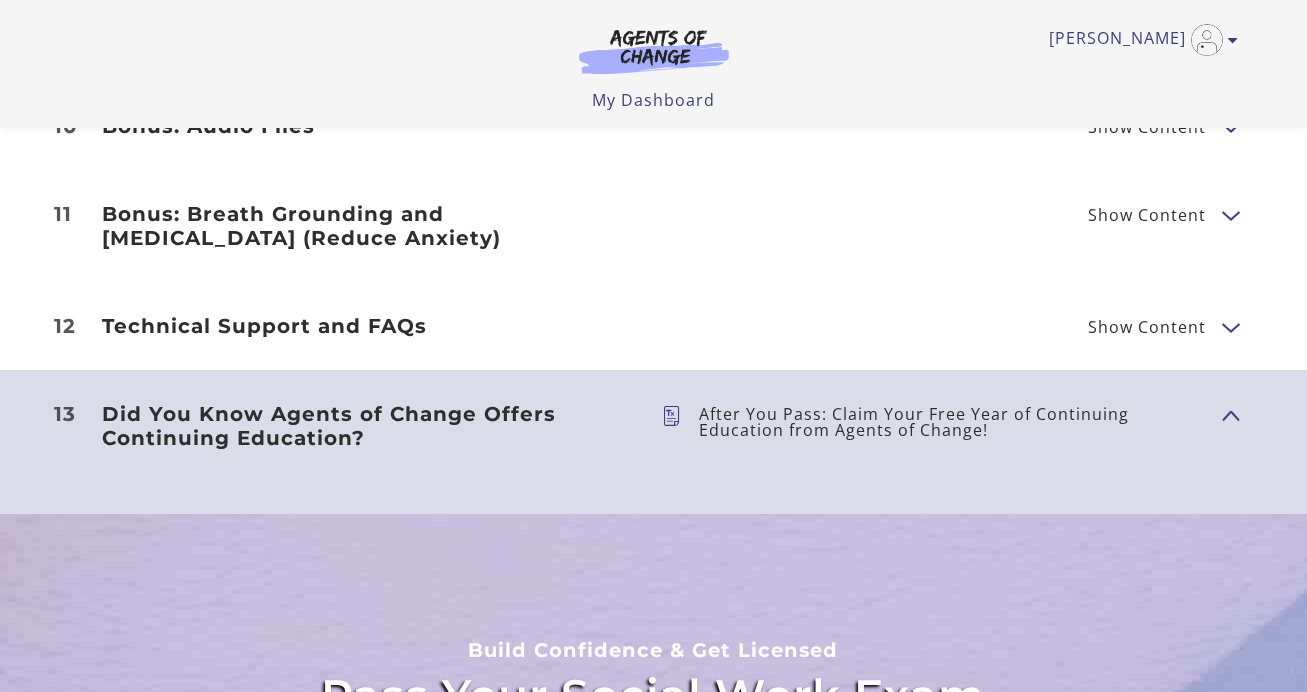 click on "12
Technical Support and FAQs
Show Content
Technical Support and FAQs" at bounding box center (653, 326) 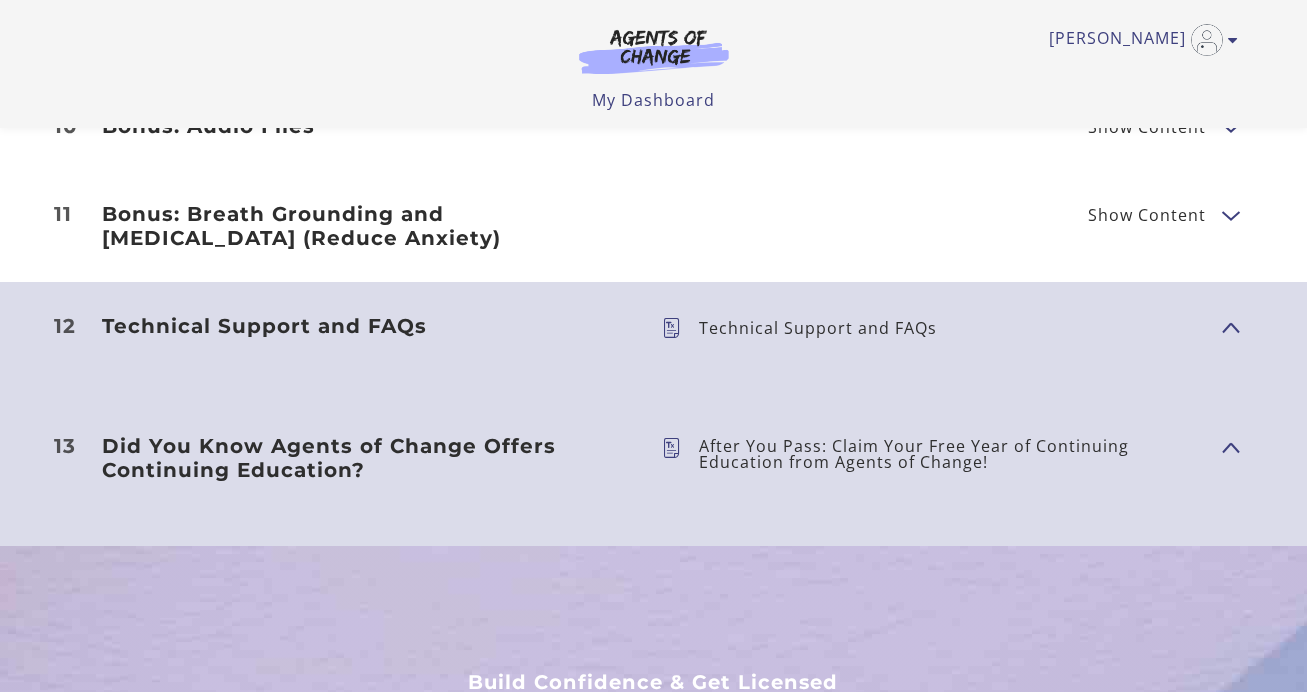 click on "After You Pass: Claim Your Free Year of Continuing Education from Agents of Change!" at bounding box center [952, 454] 